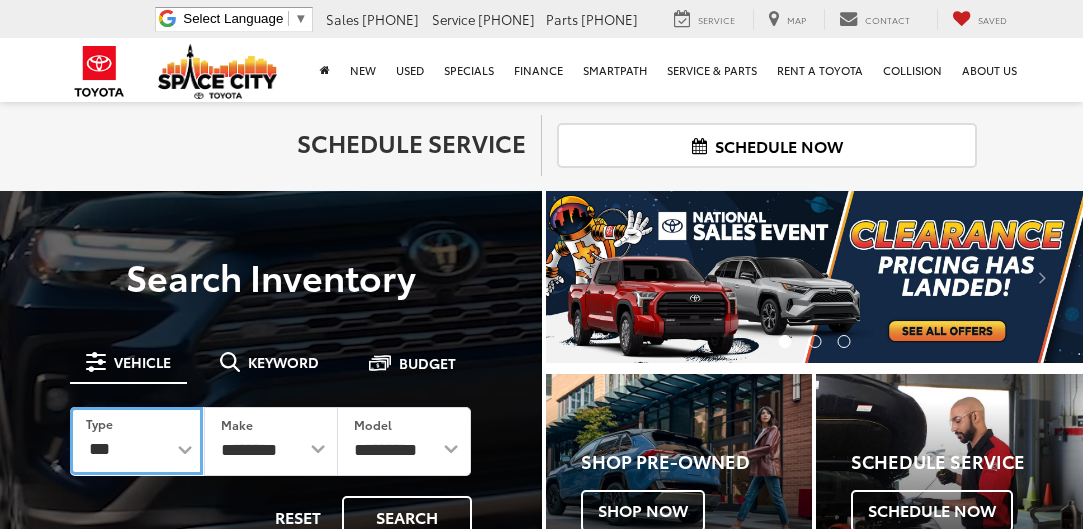 scroll, scrollTop: 0, scrollLeft: 0, axis: both 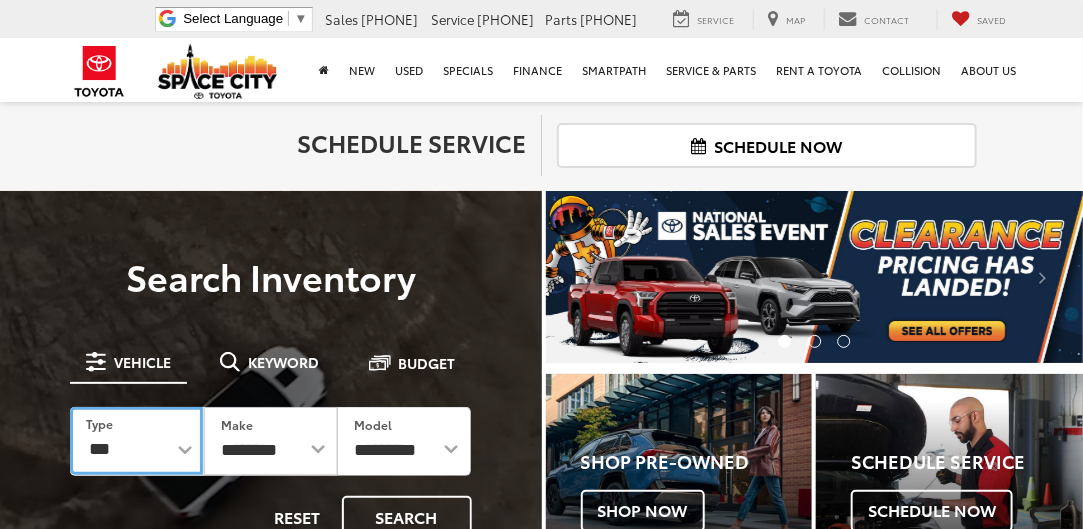 click on "***
***
****
*********" at bounding box center [136, 441] 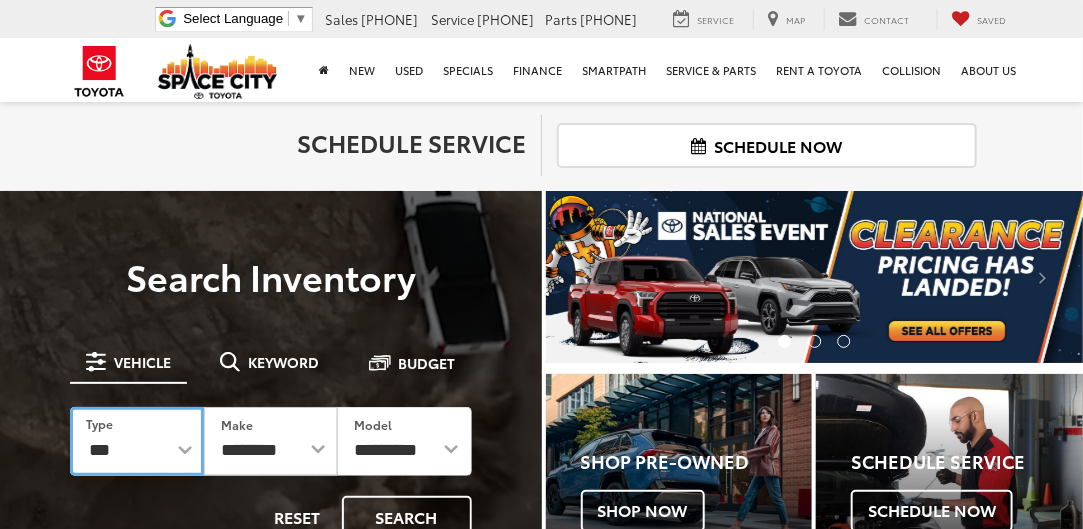 scroll, scrollTop: 0, scrollLeft: 0, axis: both 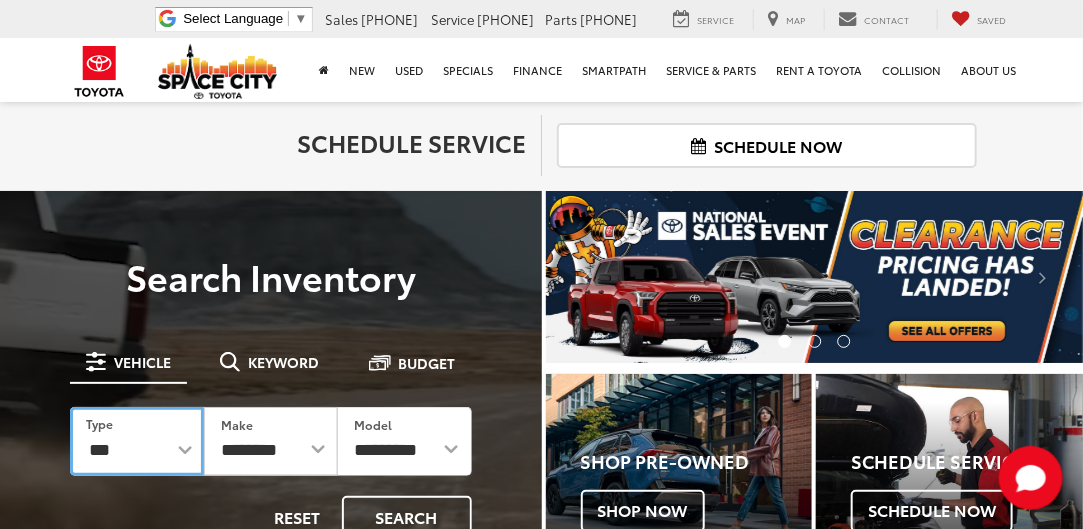 select on "******" 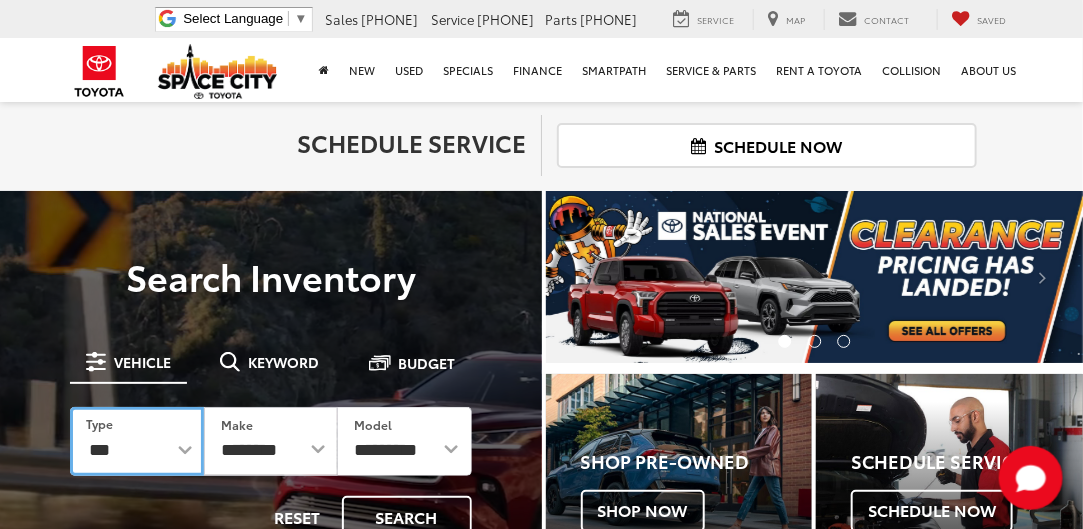 click on "***
***
****
*********" at bounding box center (137, 441) 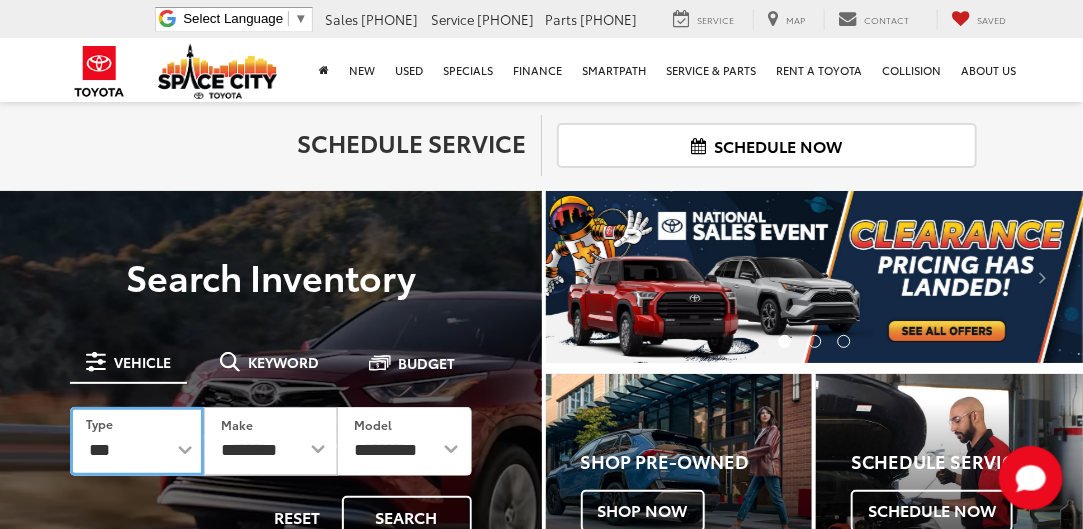 select on "******" 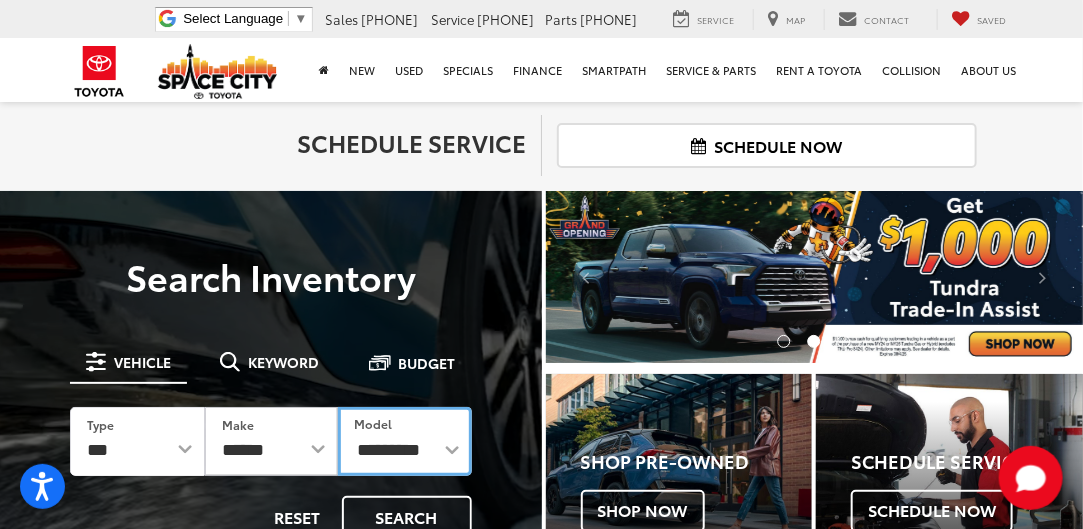 click on "**********" at bounding box center (404, 441) 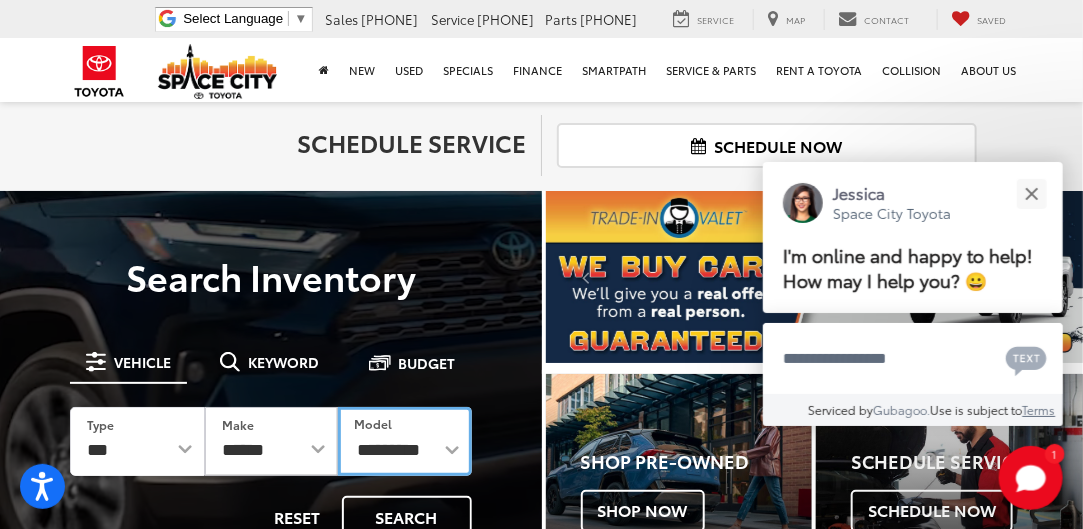 click on "**********" at bounding box center (404, 441) 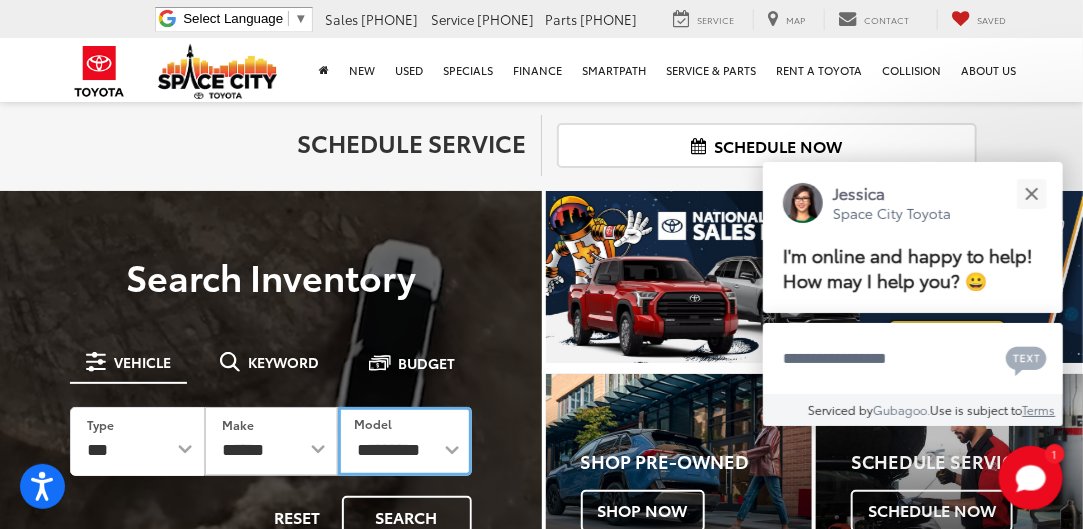select on "*******" 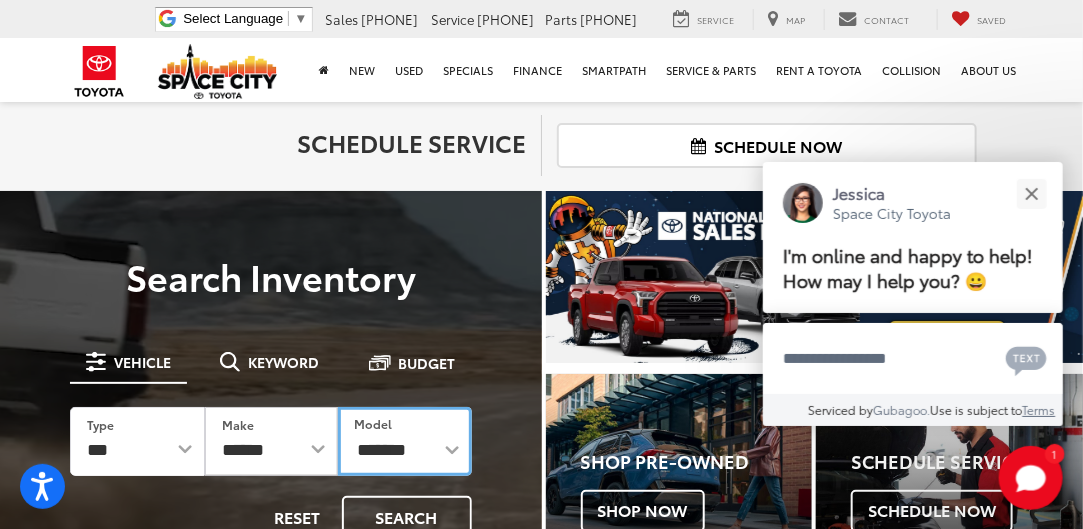 click on "**********" at bounding box center [404, 441] 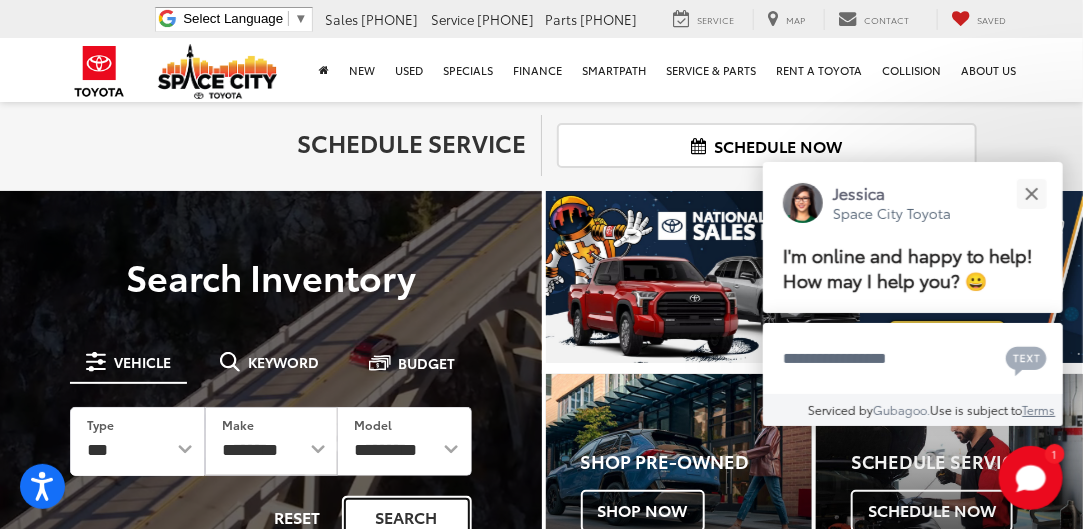 click on "Search" at bounding box center (407, 517) 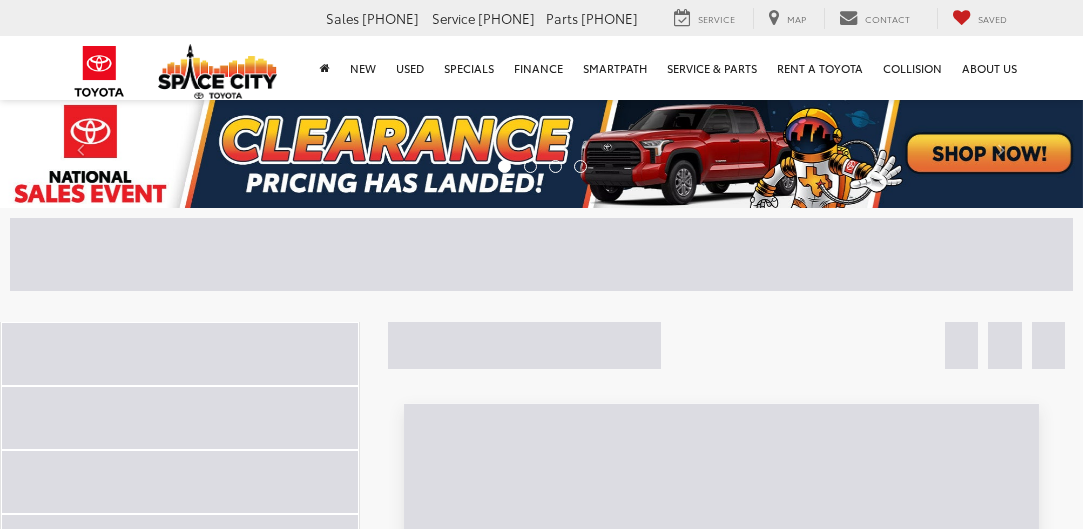 scroll, scrollTop: 0, scrollLeft: 0, axis: both 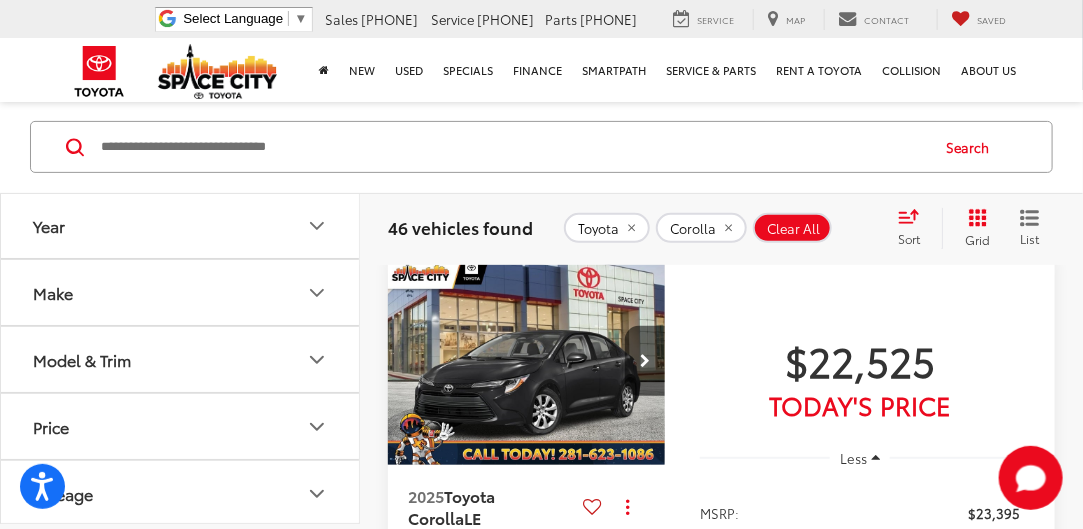 click at bounding box center [527, 361] 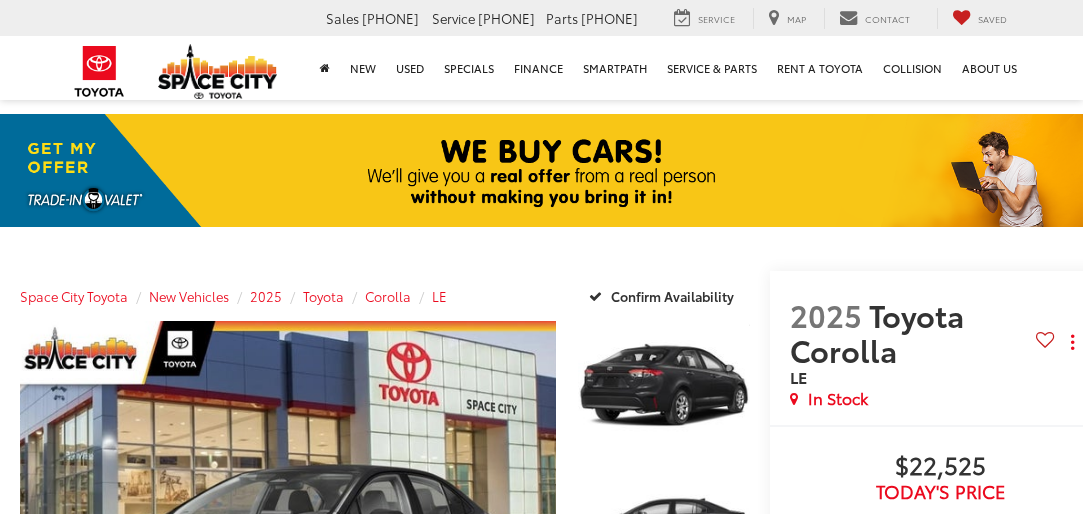 scroll, scrollTop: 0, scrollLeft: 0, axis: both 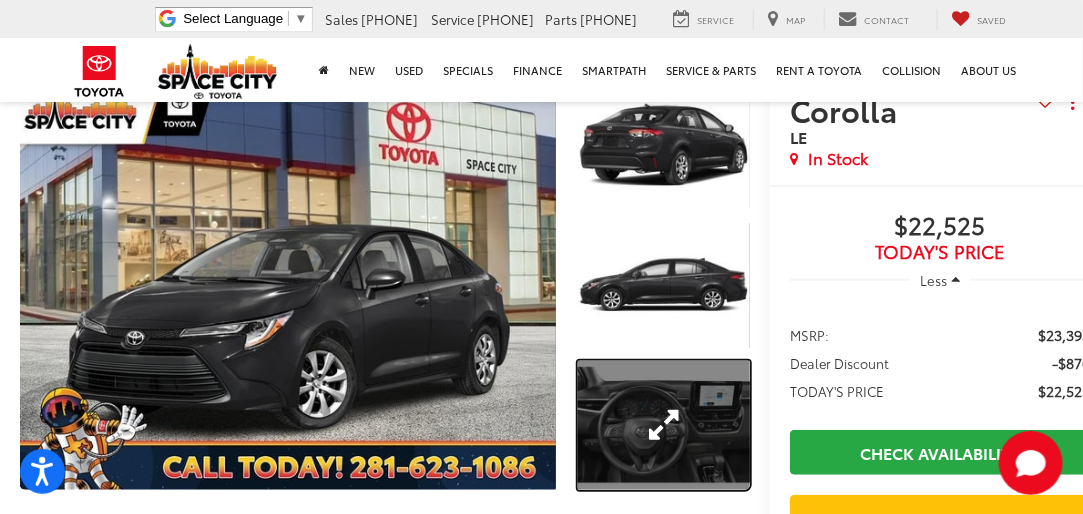 click at bounding box center [664, 425] 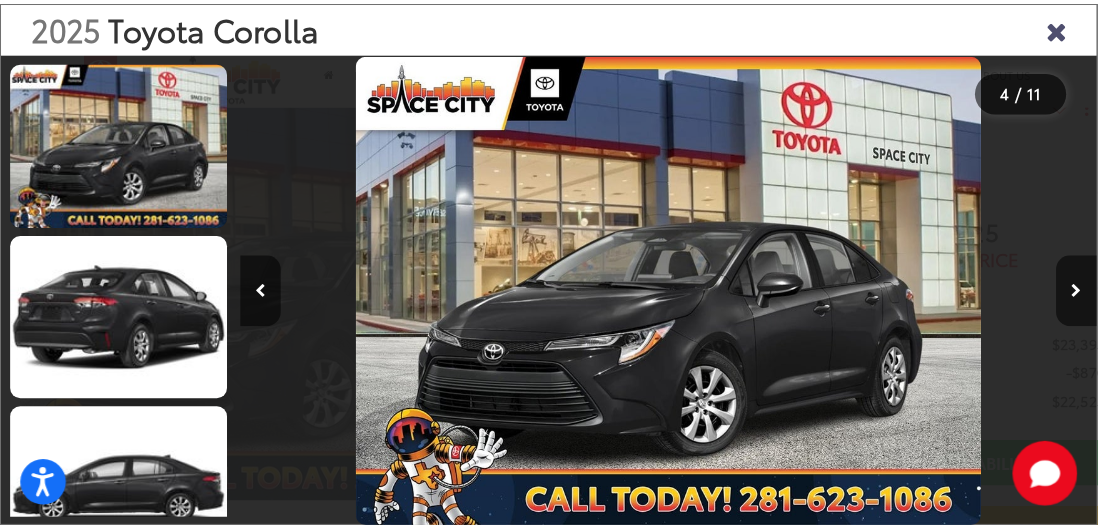 scroll, scrollTop: 241, scrollLeft: 0, axis: vertical 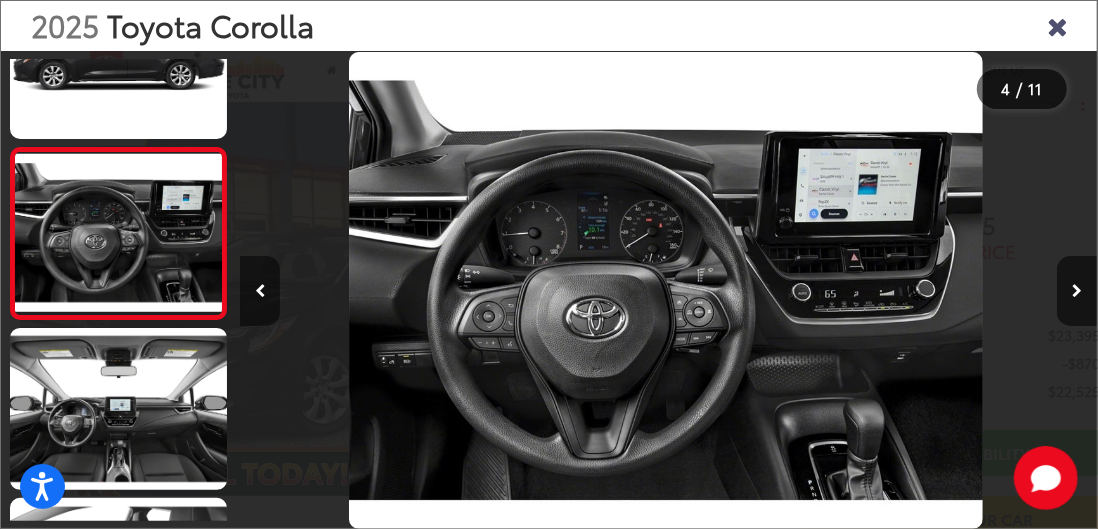 click at bounding box center (260, 291) 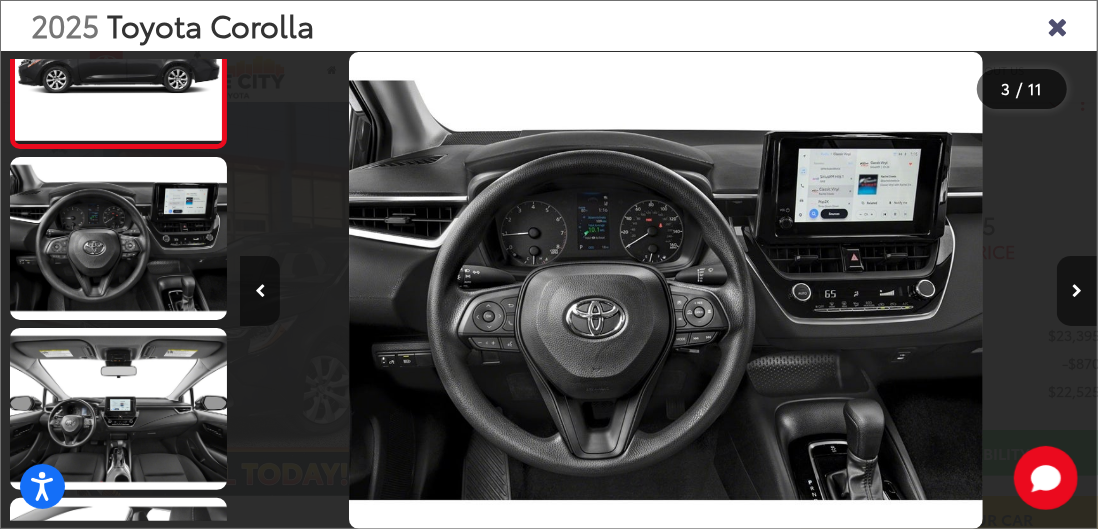 scroll, scrollTop: 388, scrollLeft: 0, axis: vertical 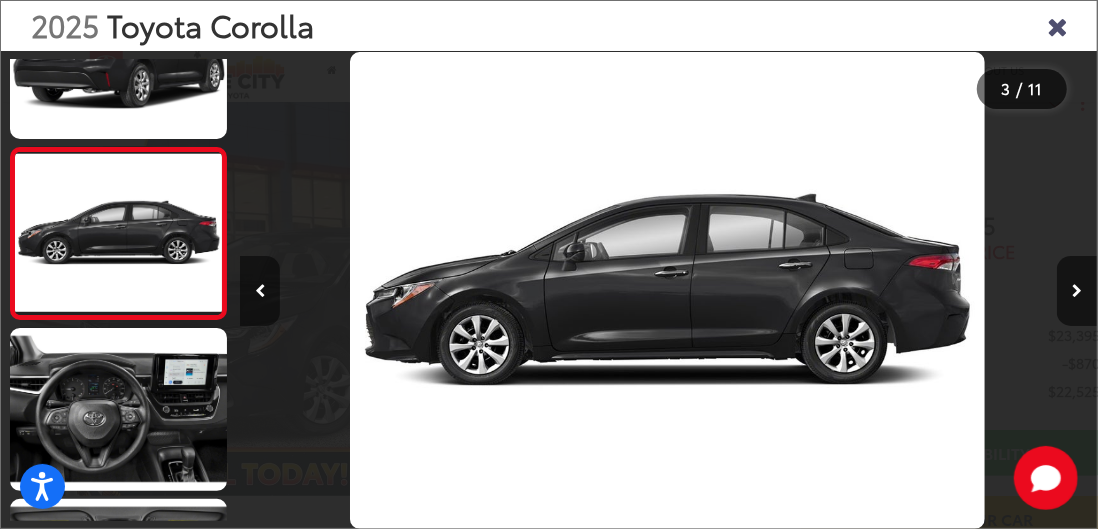 click at bounding box center (260, 291) 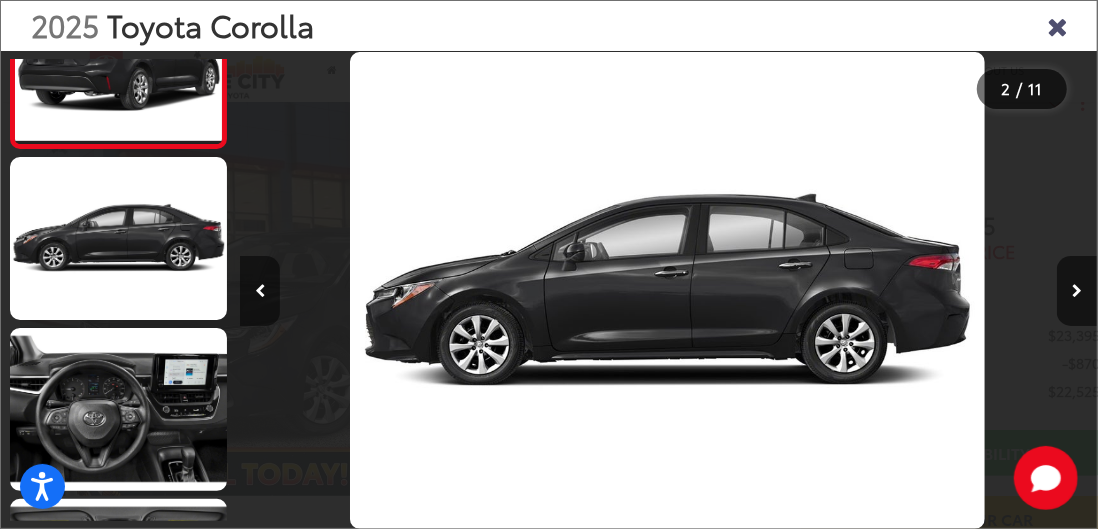 scroll, scrollTop: 217, scrollLeft: 0, axis: vertical 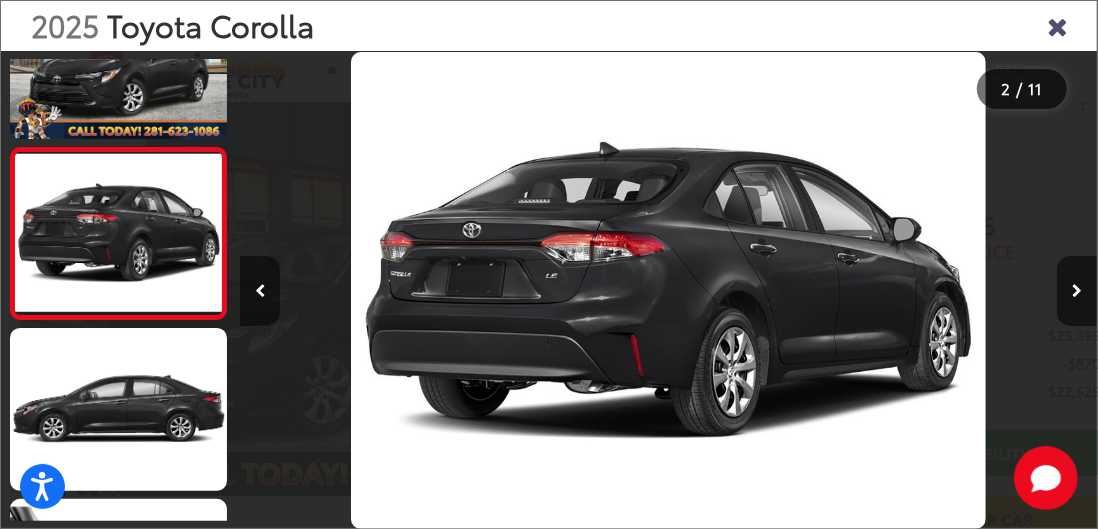 click at bounding box center [260, 291] 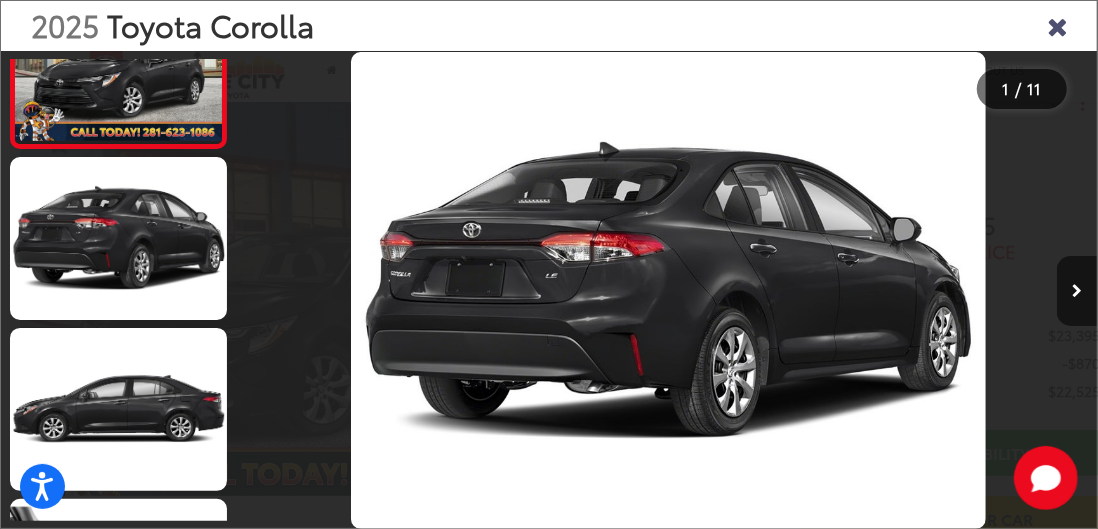 scroll, scrollTop: 24, scrollLeft: 0, axis: vertical 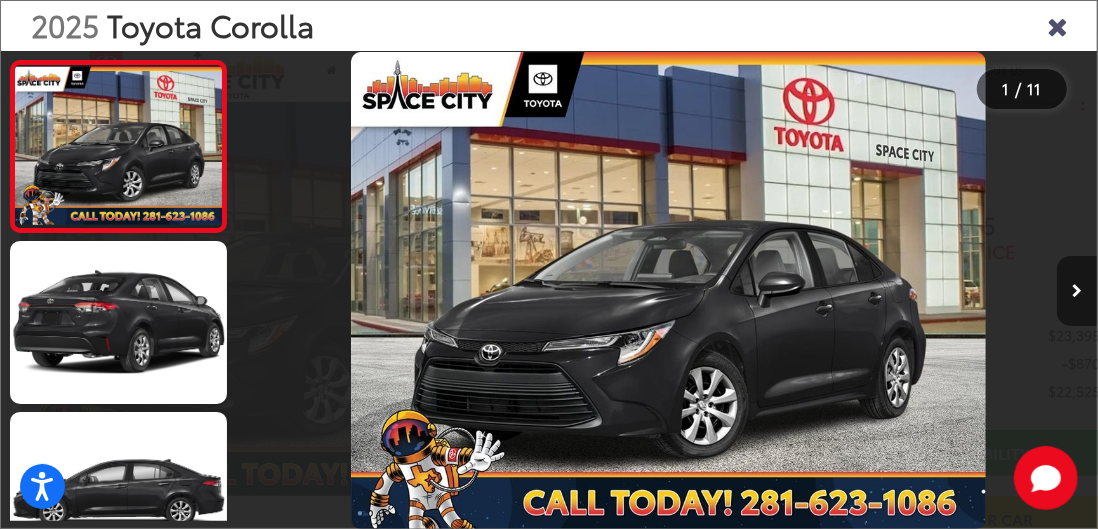 click at bounding box center [1077, 291] 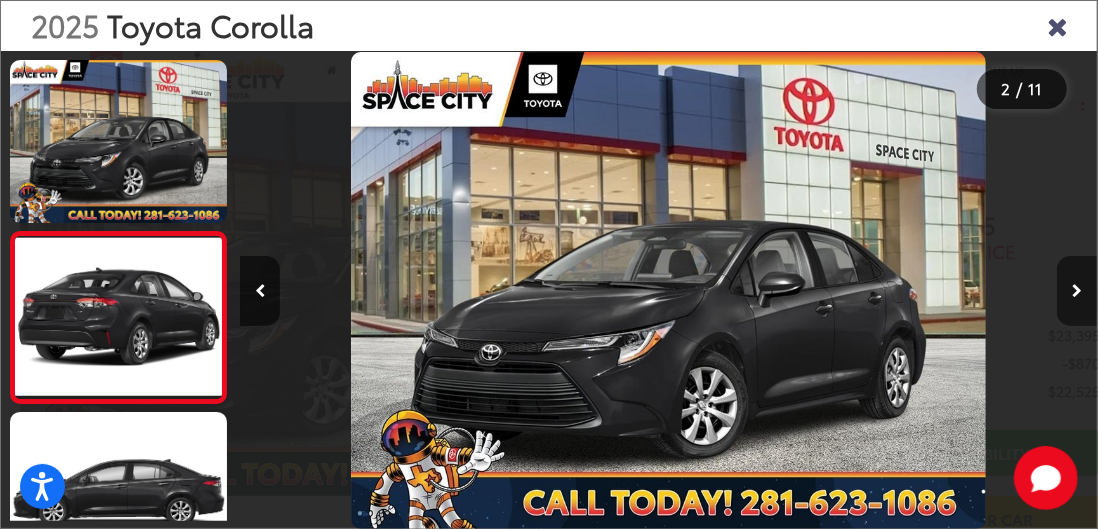 scroll, scrollTop: 0, scrollLeft: 118, axis: horizontal 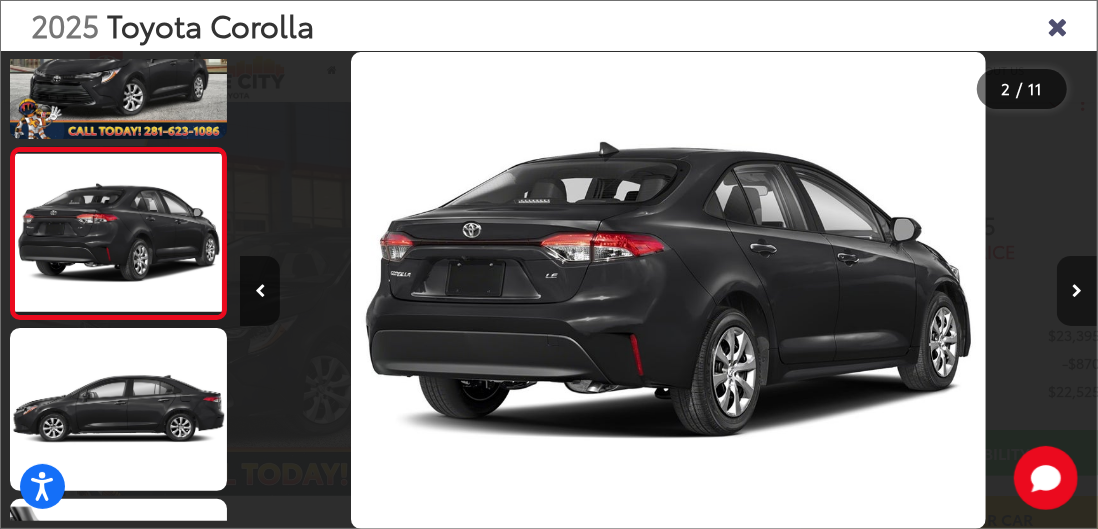 click at bounding box center (1077, 291) 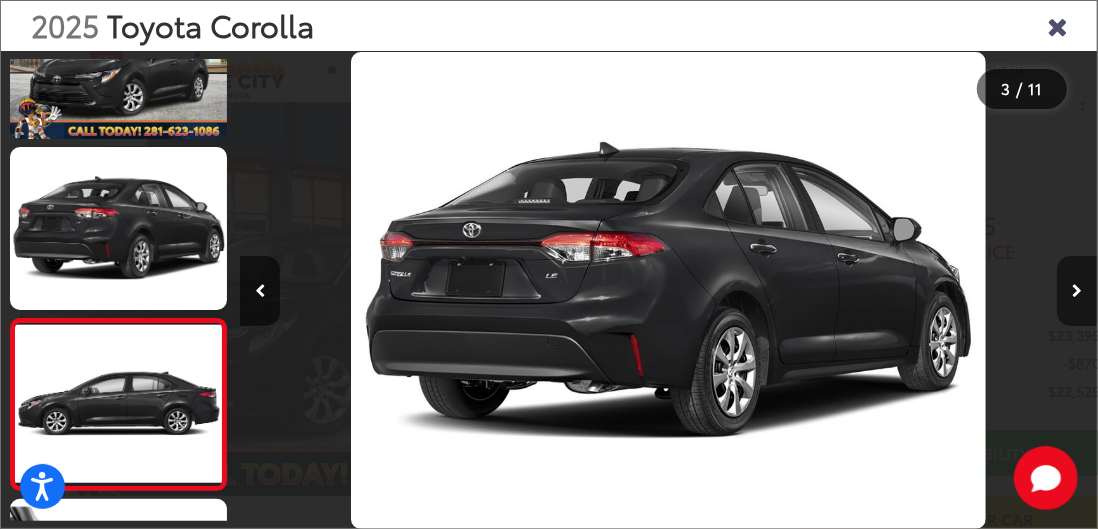 scroll, scrollTop: 0, scrollLeft: 976, axis: horizontal 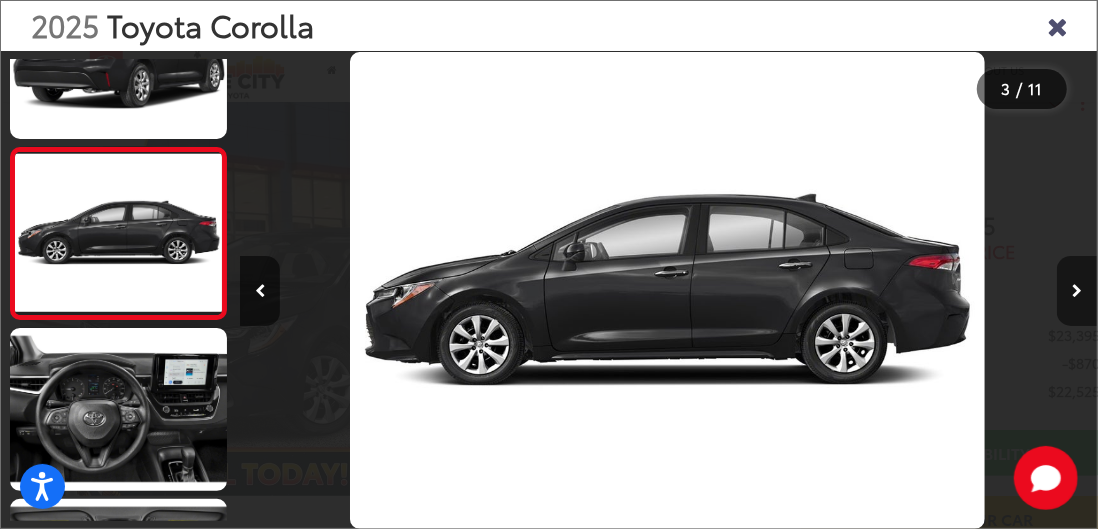 click at bounding box center (1077, 291) 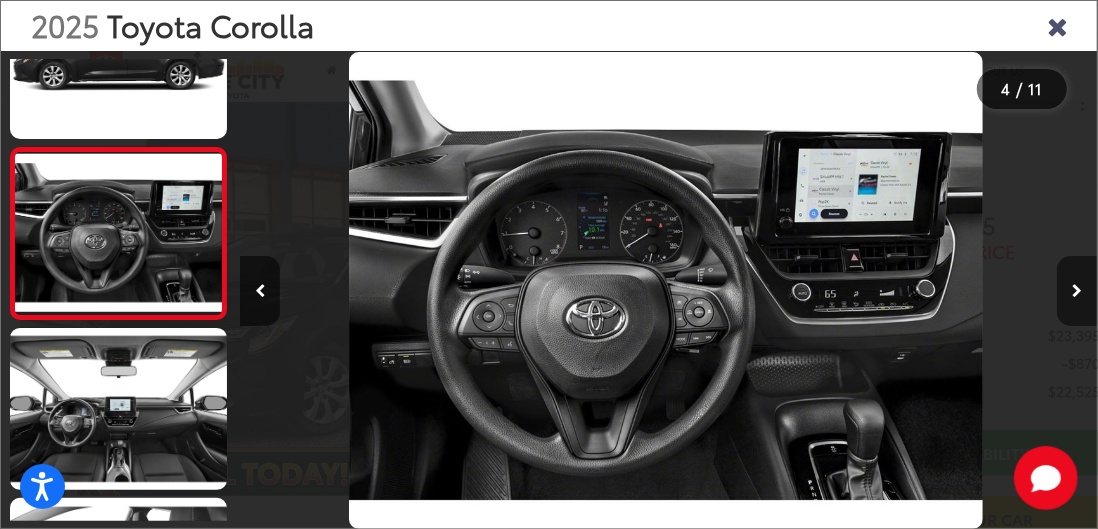 click at bounding box center (1077, 291) 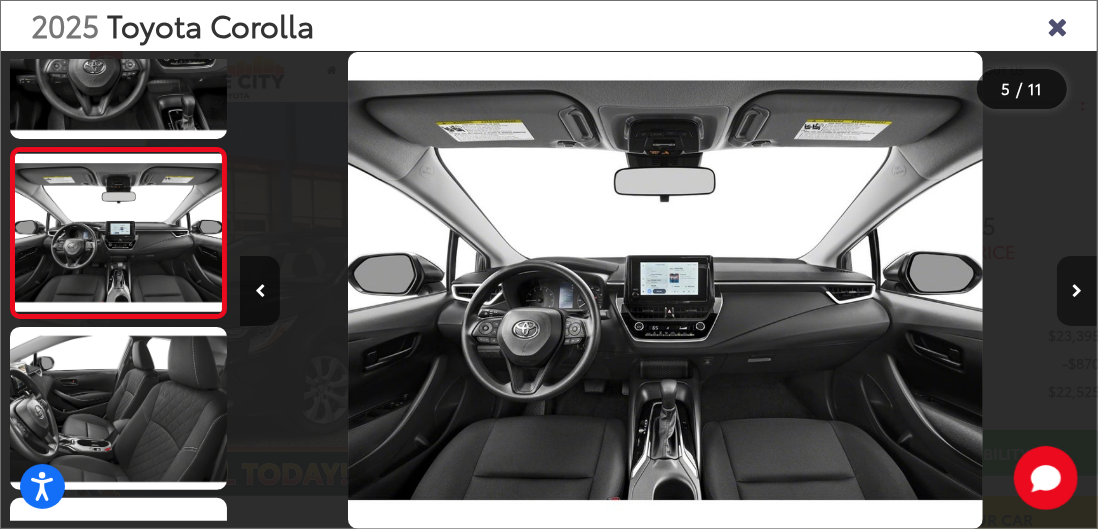 click at bounding box center (1077, 291) 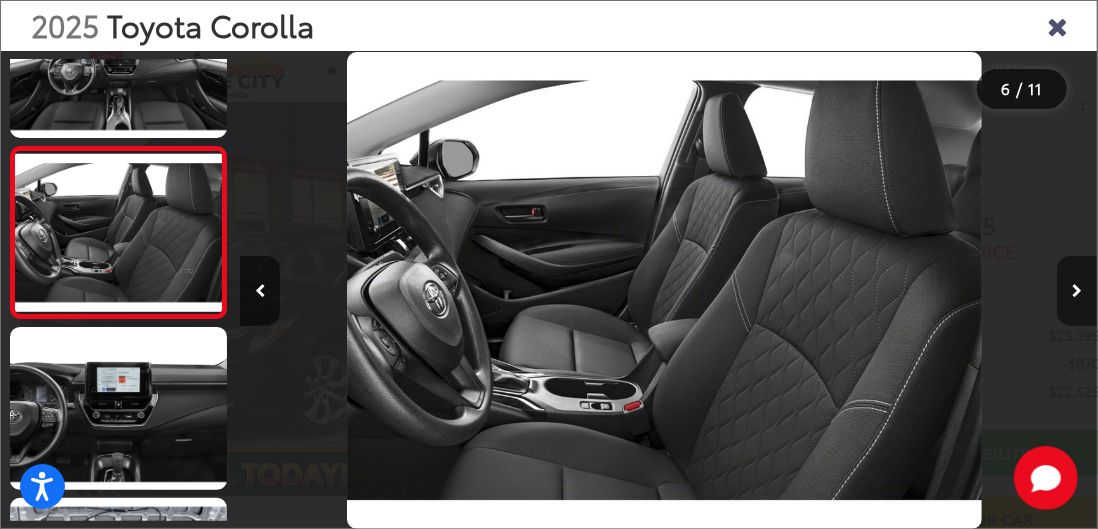click at bounding box center [1077, 291] 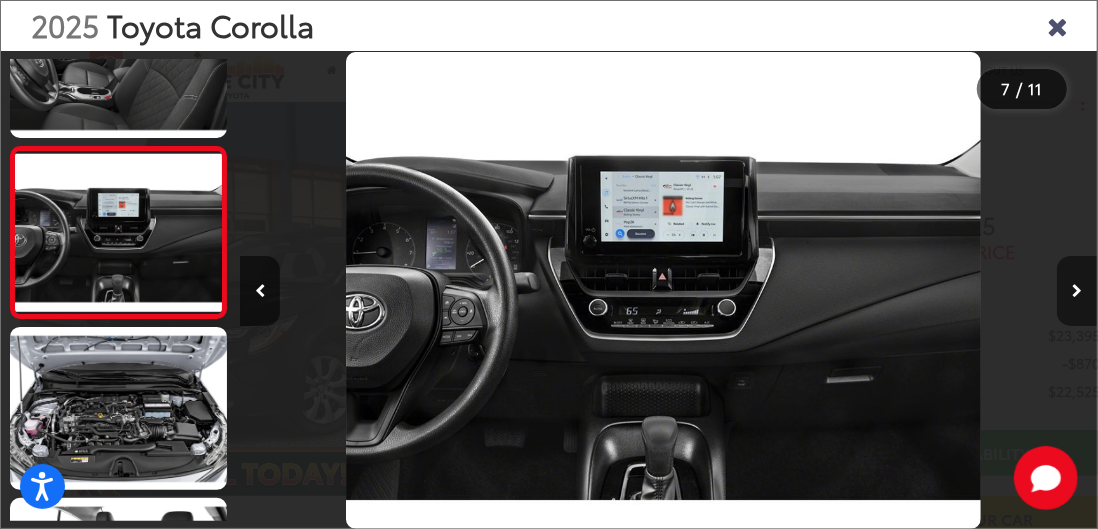 click at bounding box center (1077, 291) 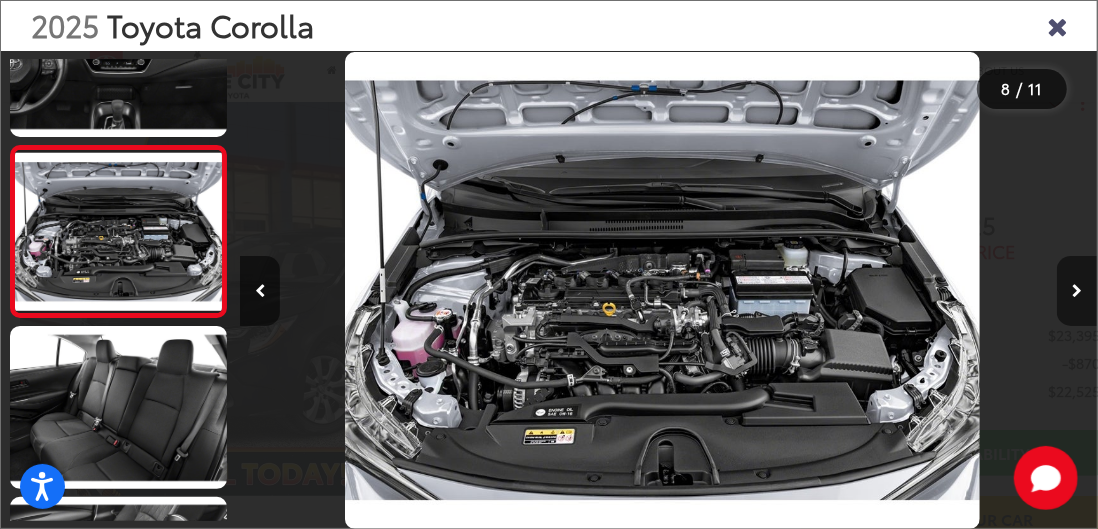 click at bounding box center [1077, 291] 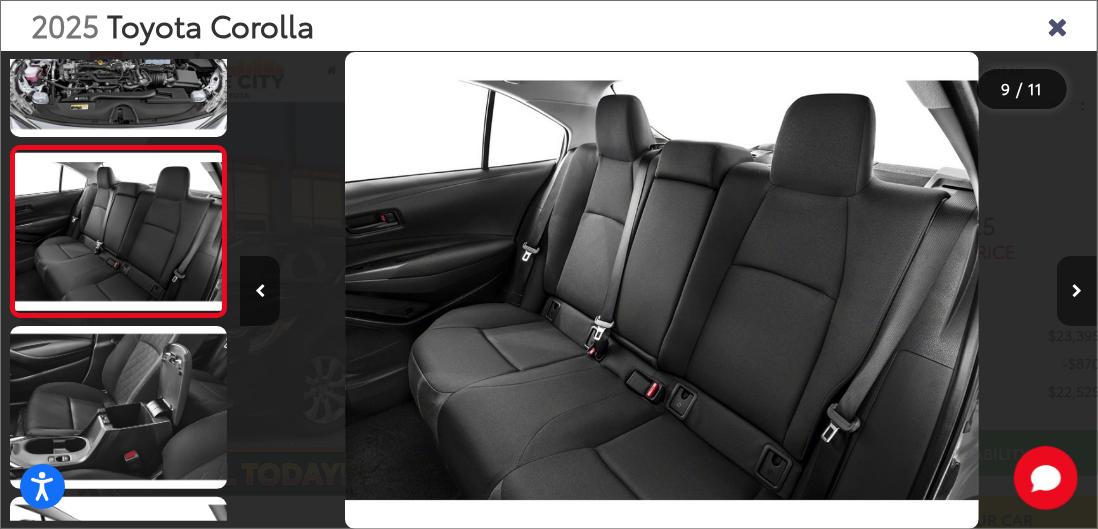 click at bounding box center (1077, 291) 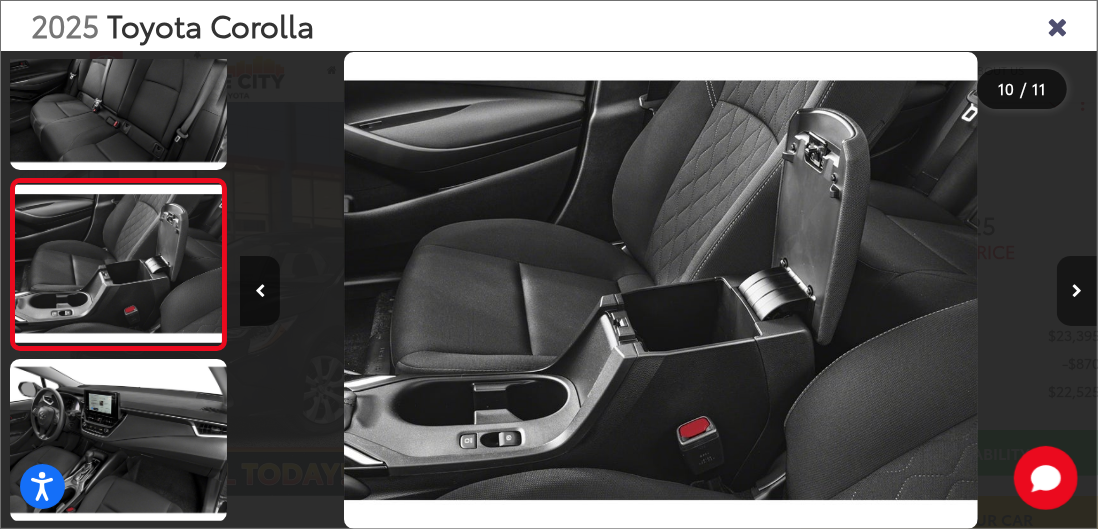 click at bounding box center (1077, 291) 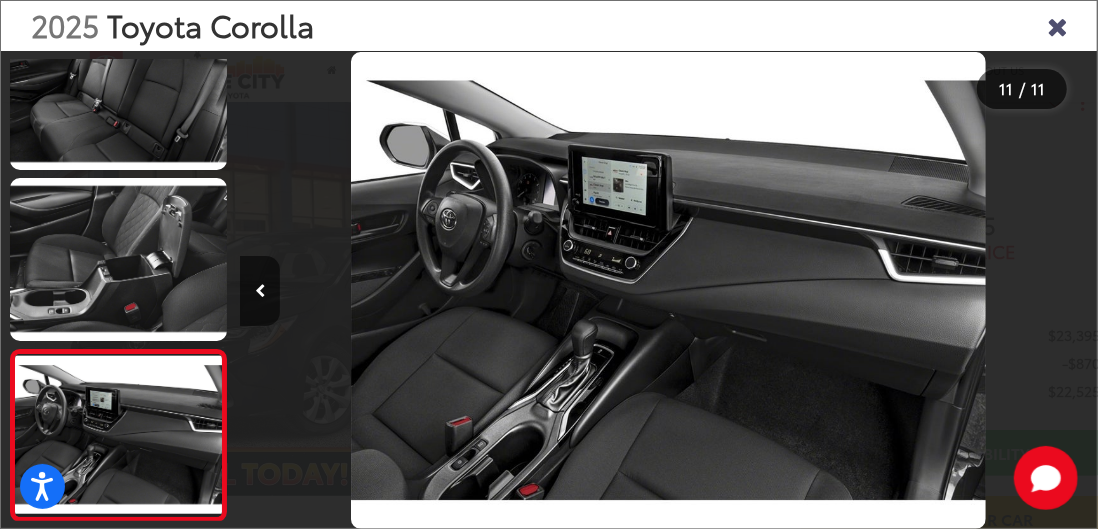 click at bounding box center [1057, 25] 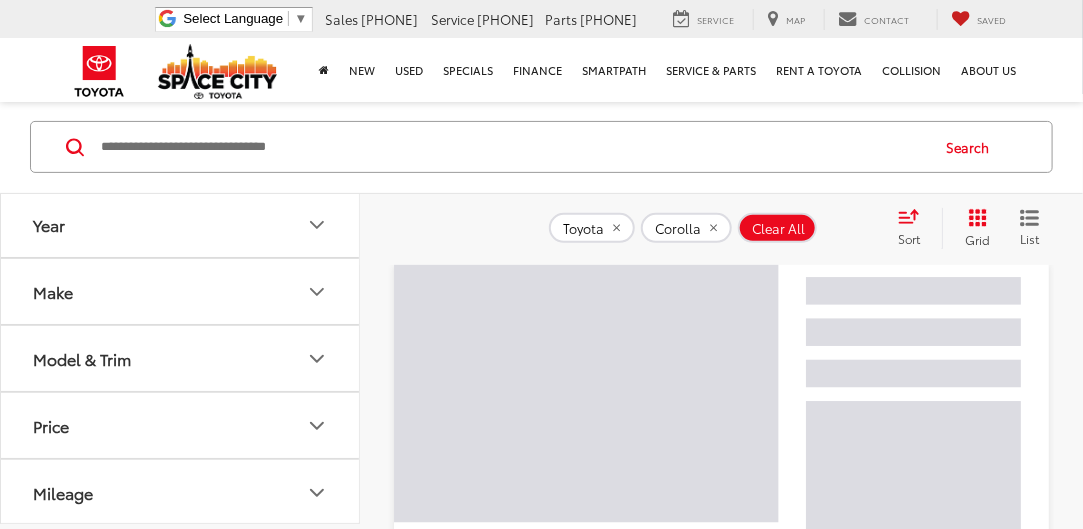 scroll, scrollTop: 108, scrollLeft: 0, axis: vertical 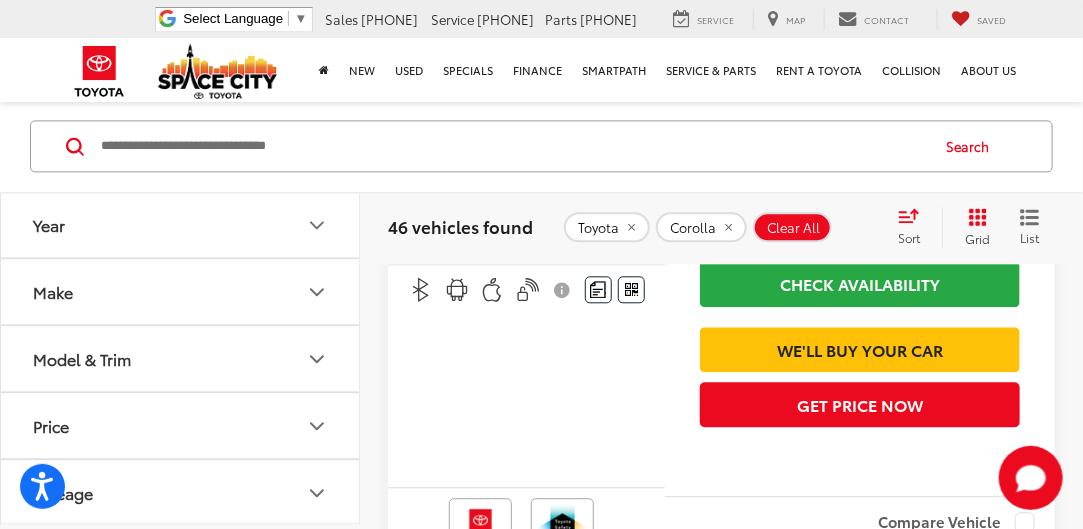click at bounding box center (645, 13) 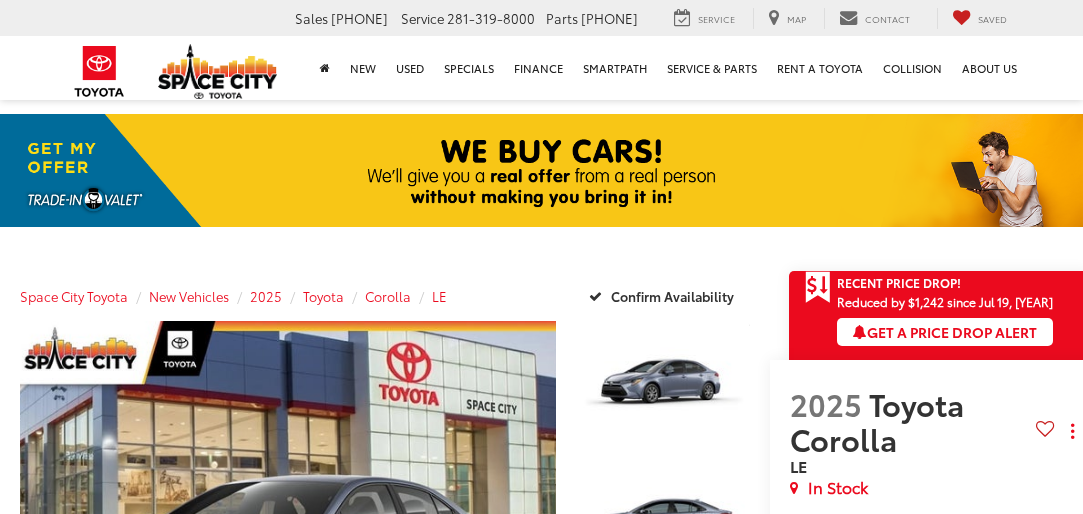 scroll, scrollTop: 0, scrollLeft: 0, axis: both 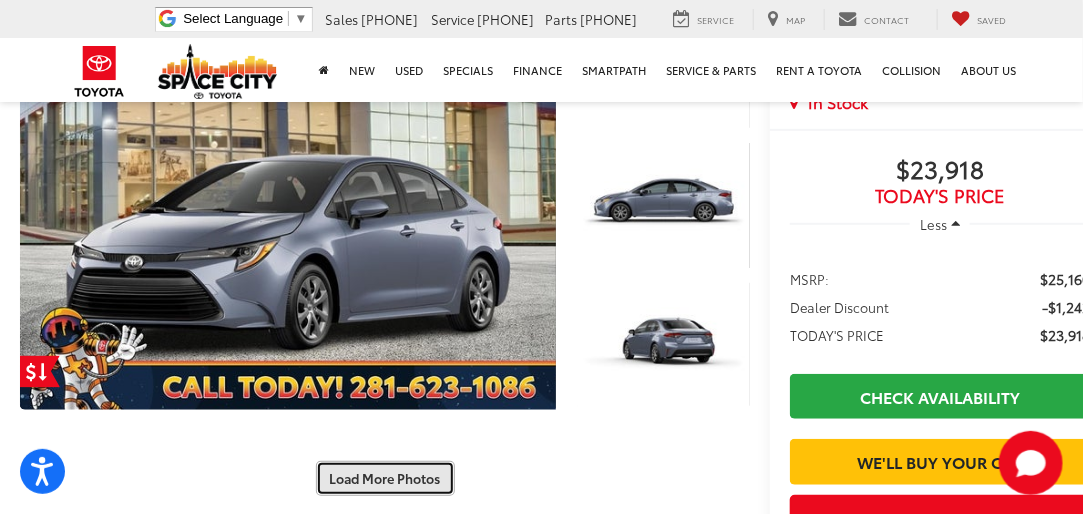 click on "Load More Photos" at bounding box center [385, 478] 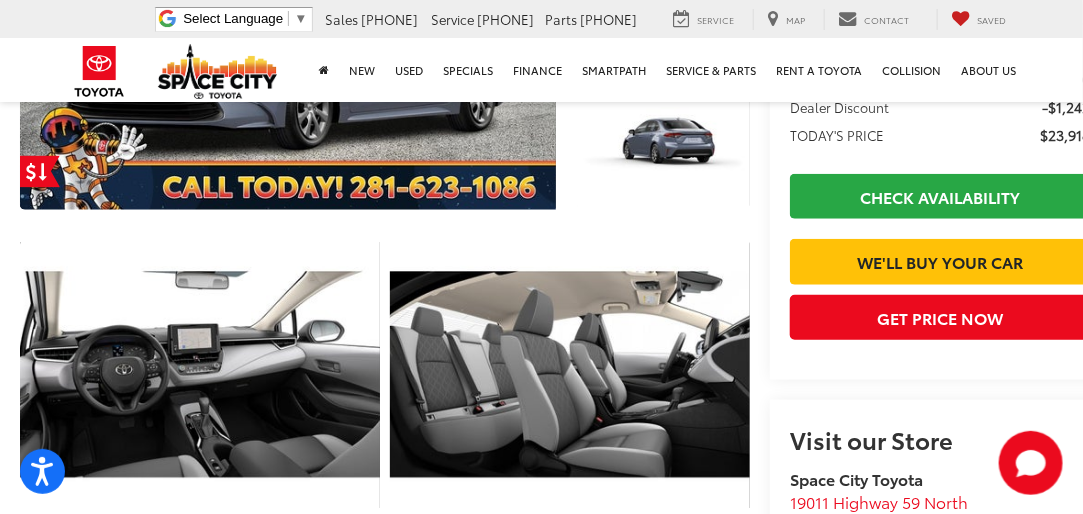 scroll, scrollTop: 626, scrollLeft: 0, axis: vertical 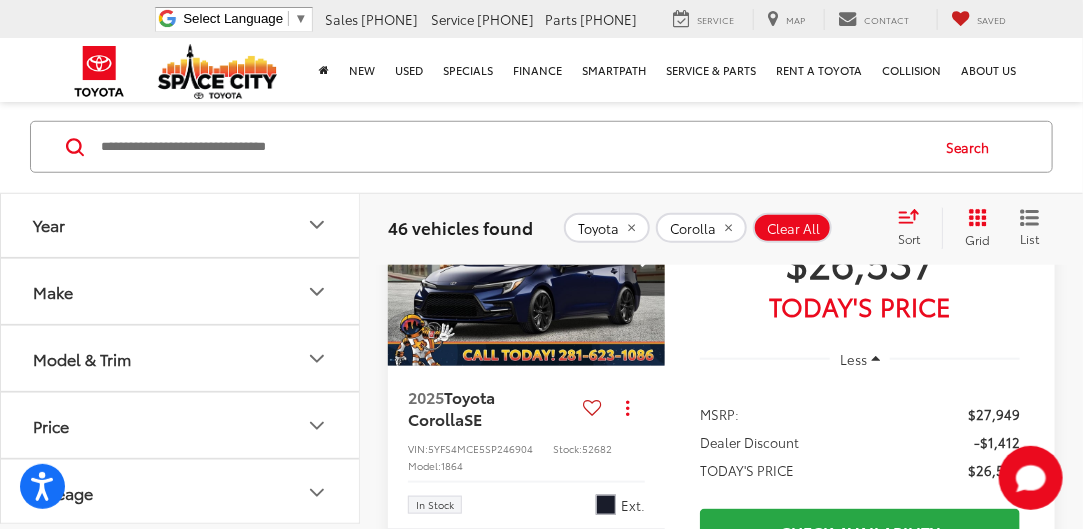 click 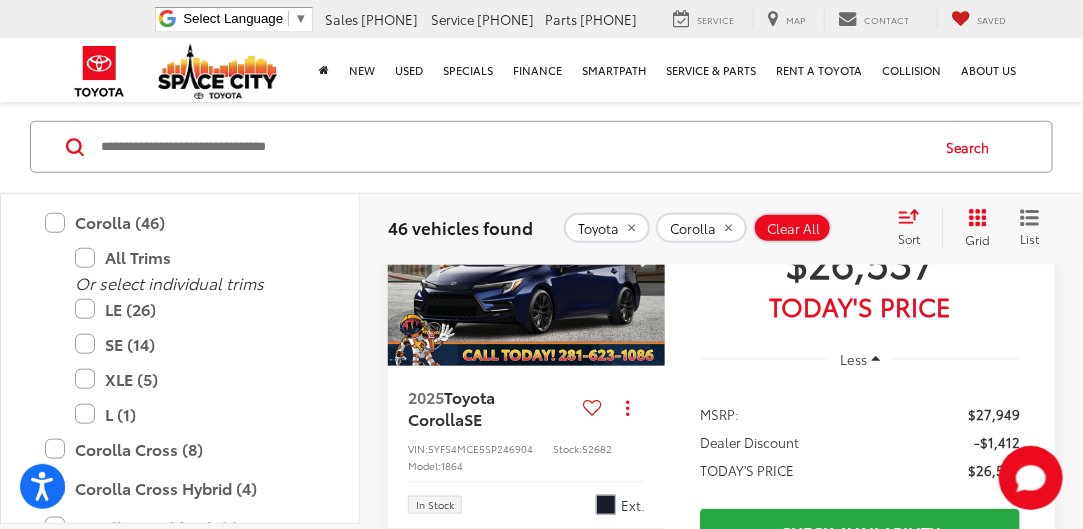 scroll, scrollTop: 439, scrollLeft: 0, axis: vertical 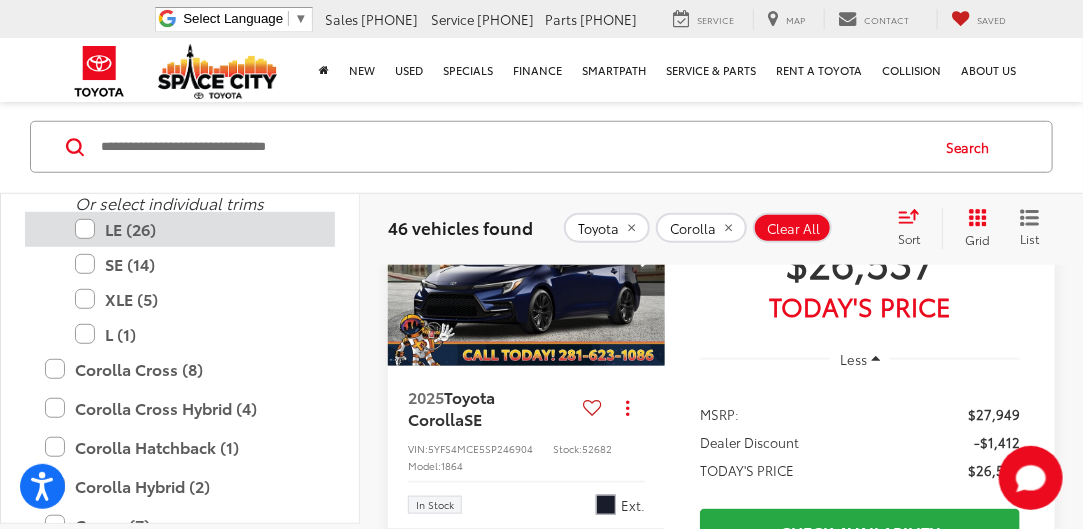 click on "LE (26)" at bounding box center (195, 229) 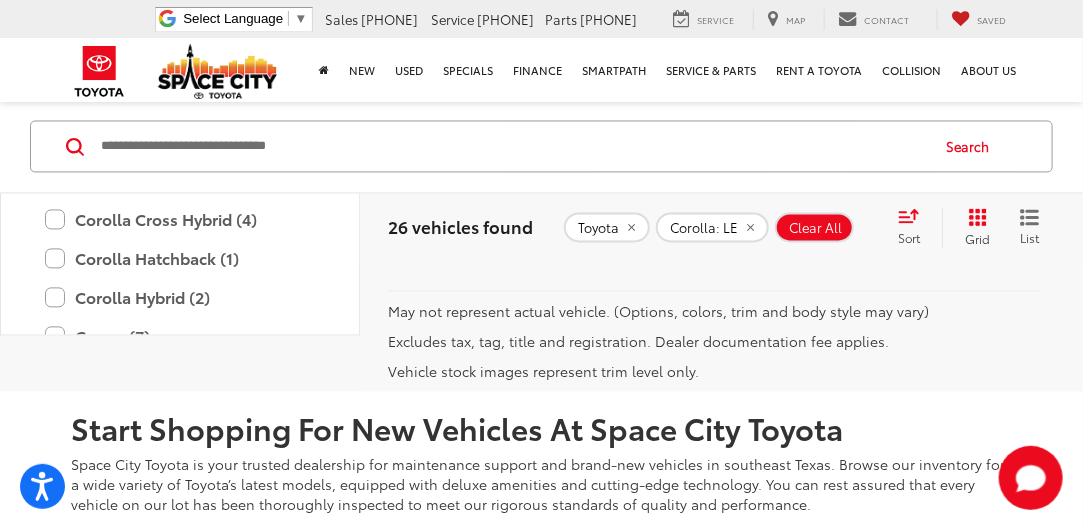scroll, scrollTop: 8834, scrollLeft: 0, axis: vertical 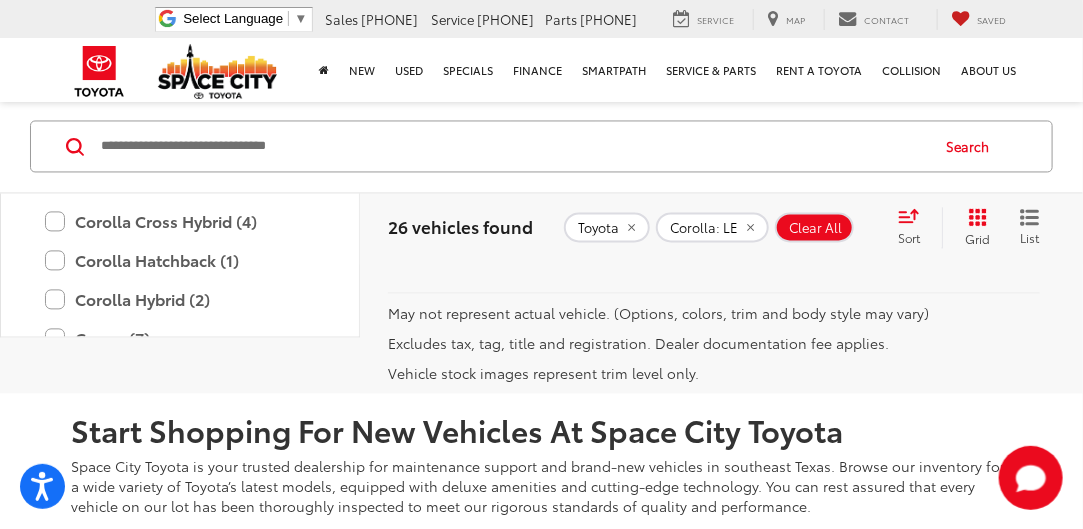click at bounding box center [527, -460] 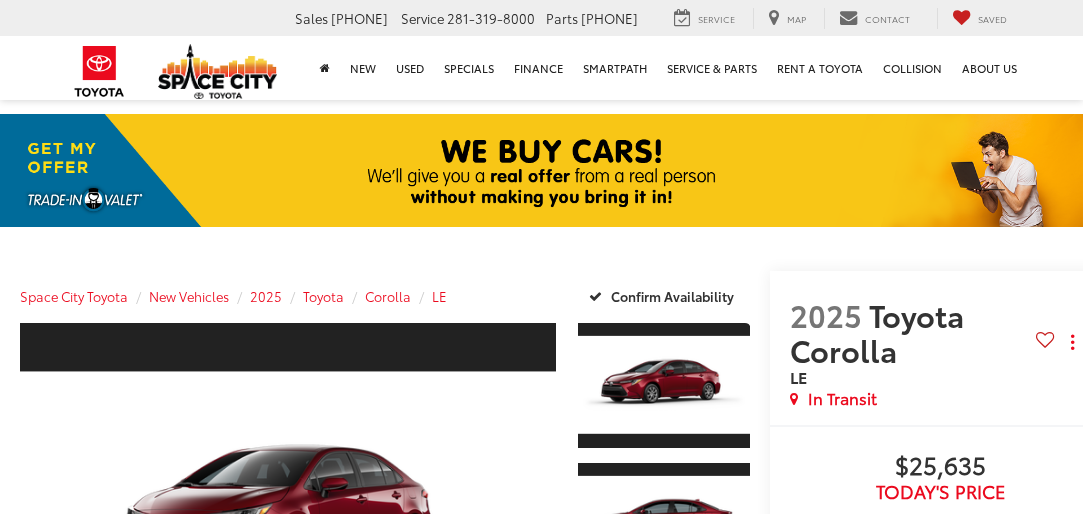 scroll, scrollTop: 0, scrollLeft: 0, axis: both 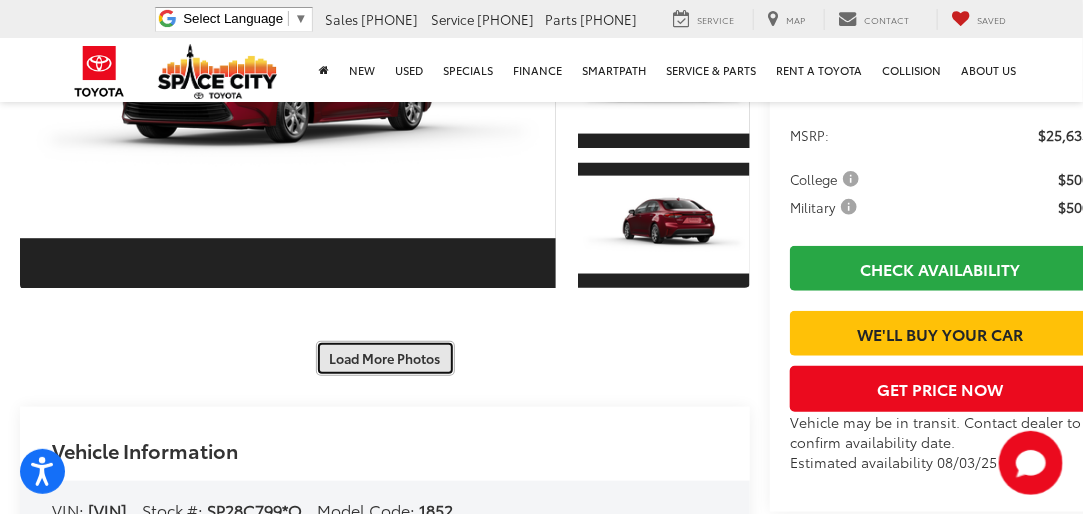 click on "Load More Photos" at bounding box center [385, 358] 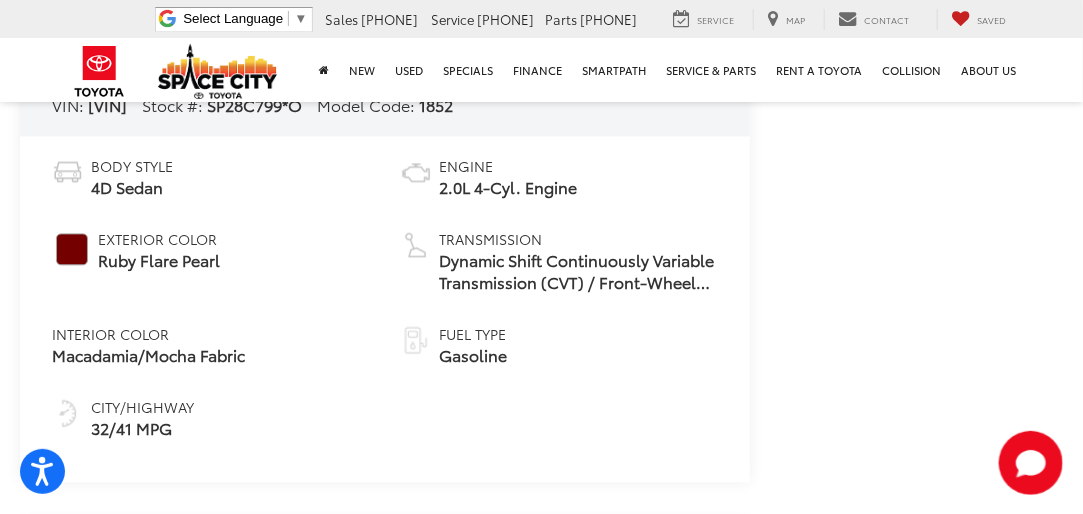scroll, scrollTop: 1346, scrollLeft: 0, axis: vertical 